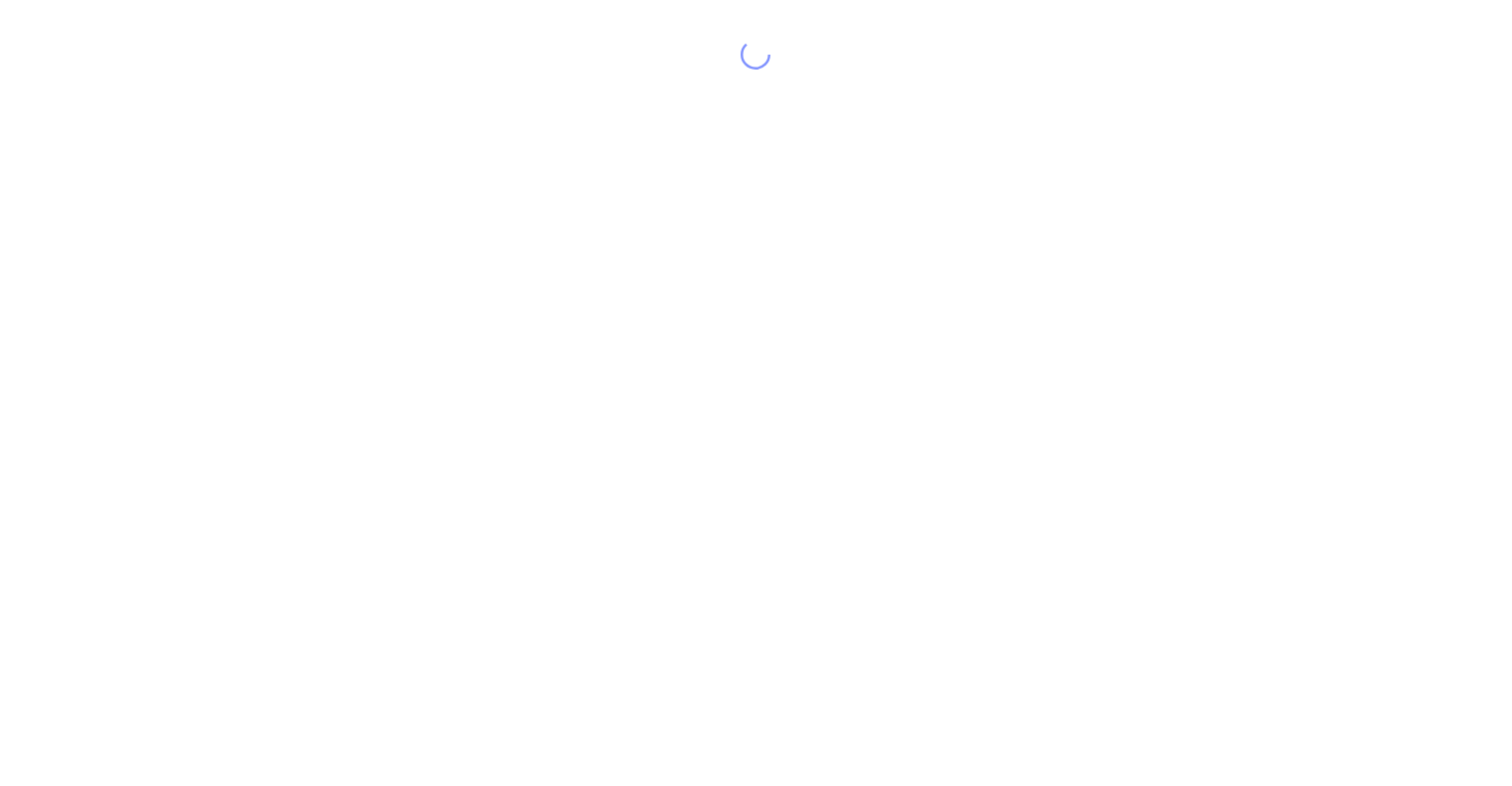 scroll, scrollTop: 0, scrollLeft: 0, axis: both 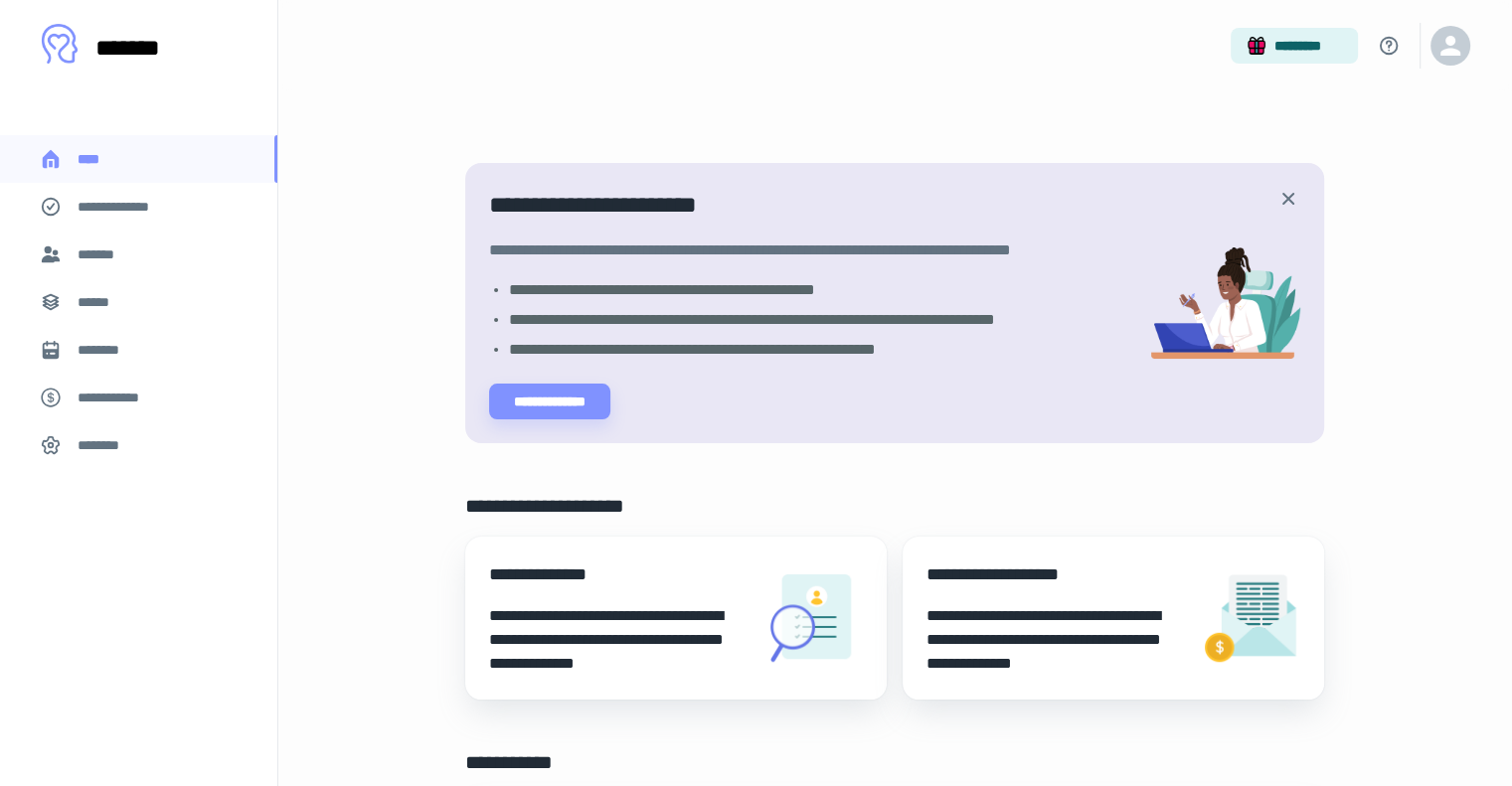 click on "**********" at bounding box center [676, 618] 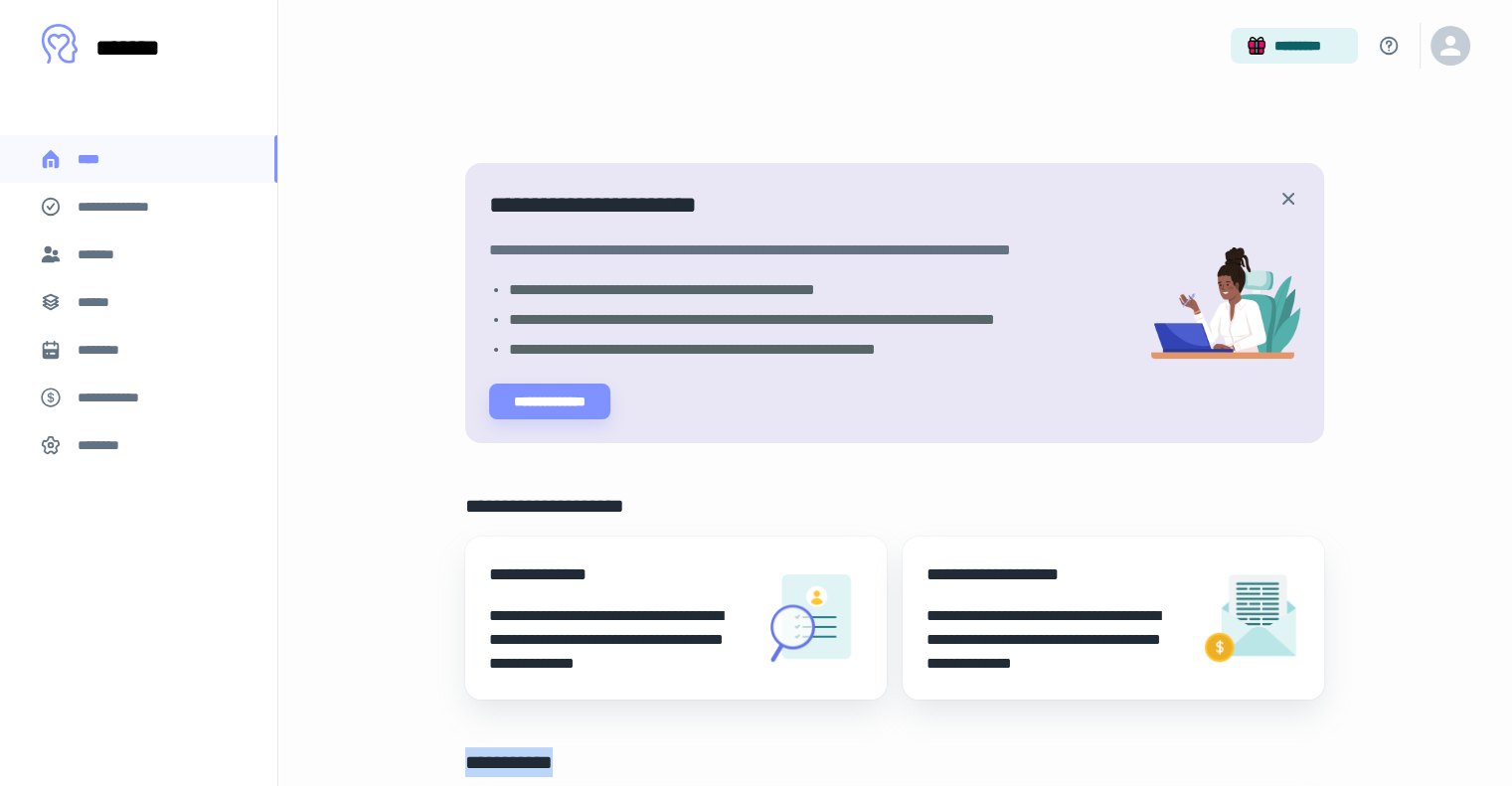 click on "**********" at bounding box center [676, 618] 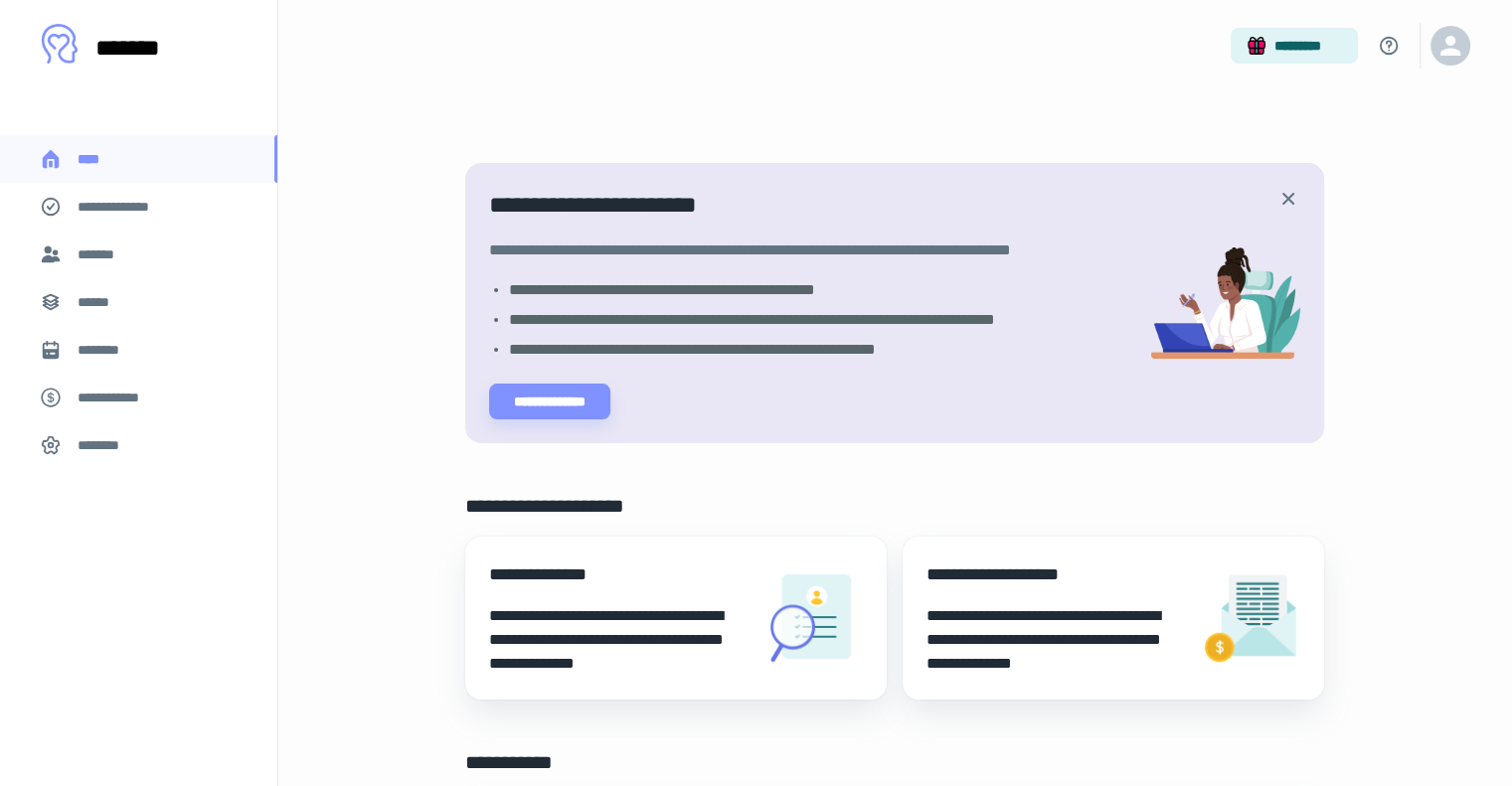 click on "**********" at bounding box center (676, 618) 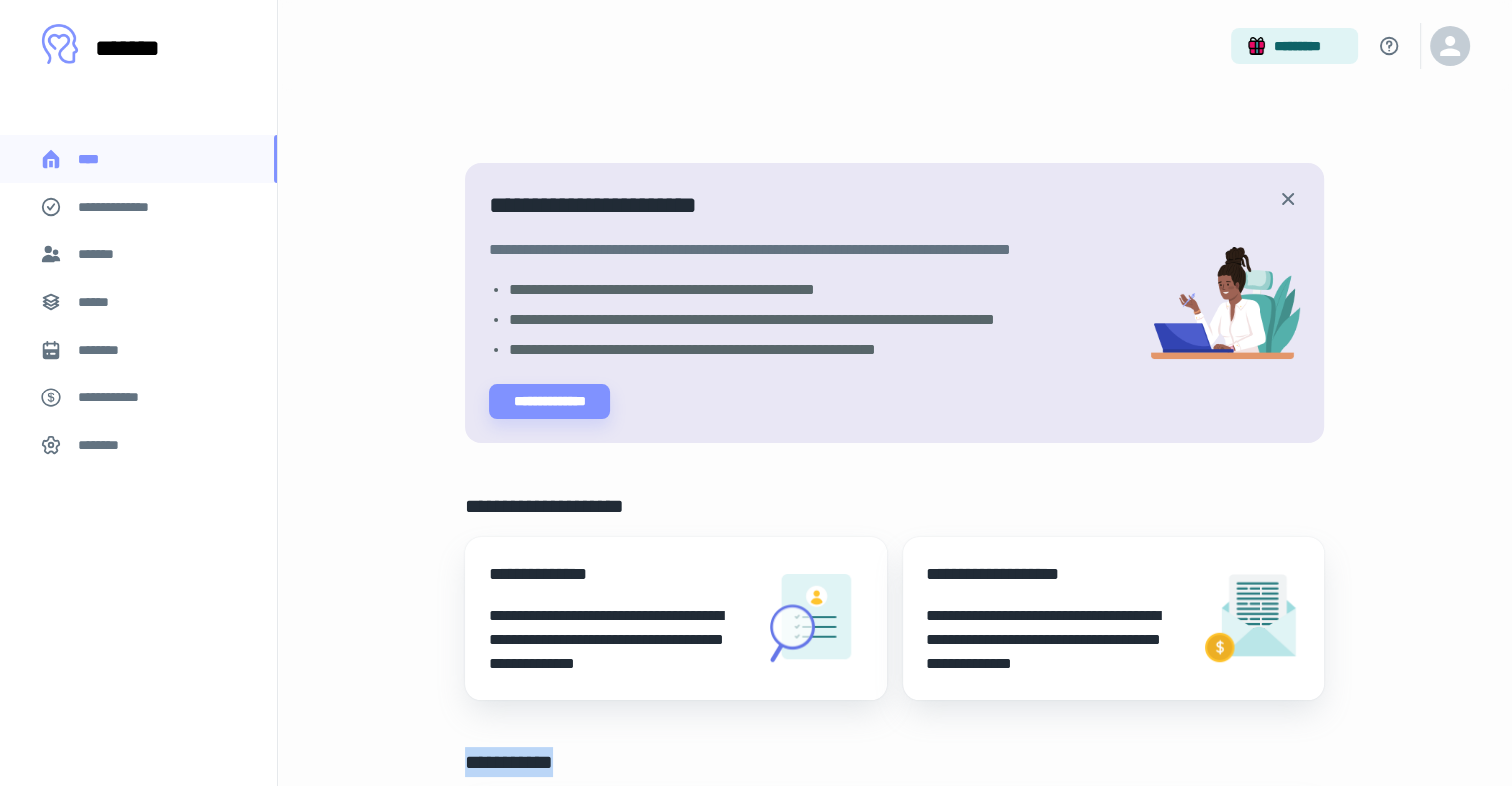 click on "**********" at bounding box center (676, 618) 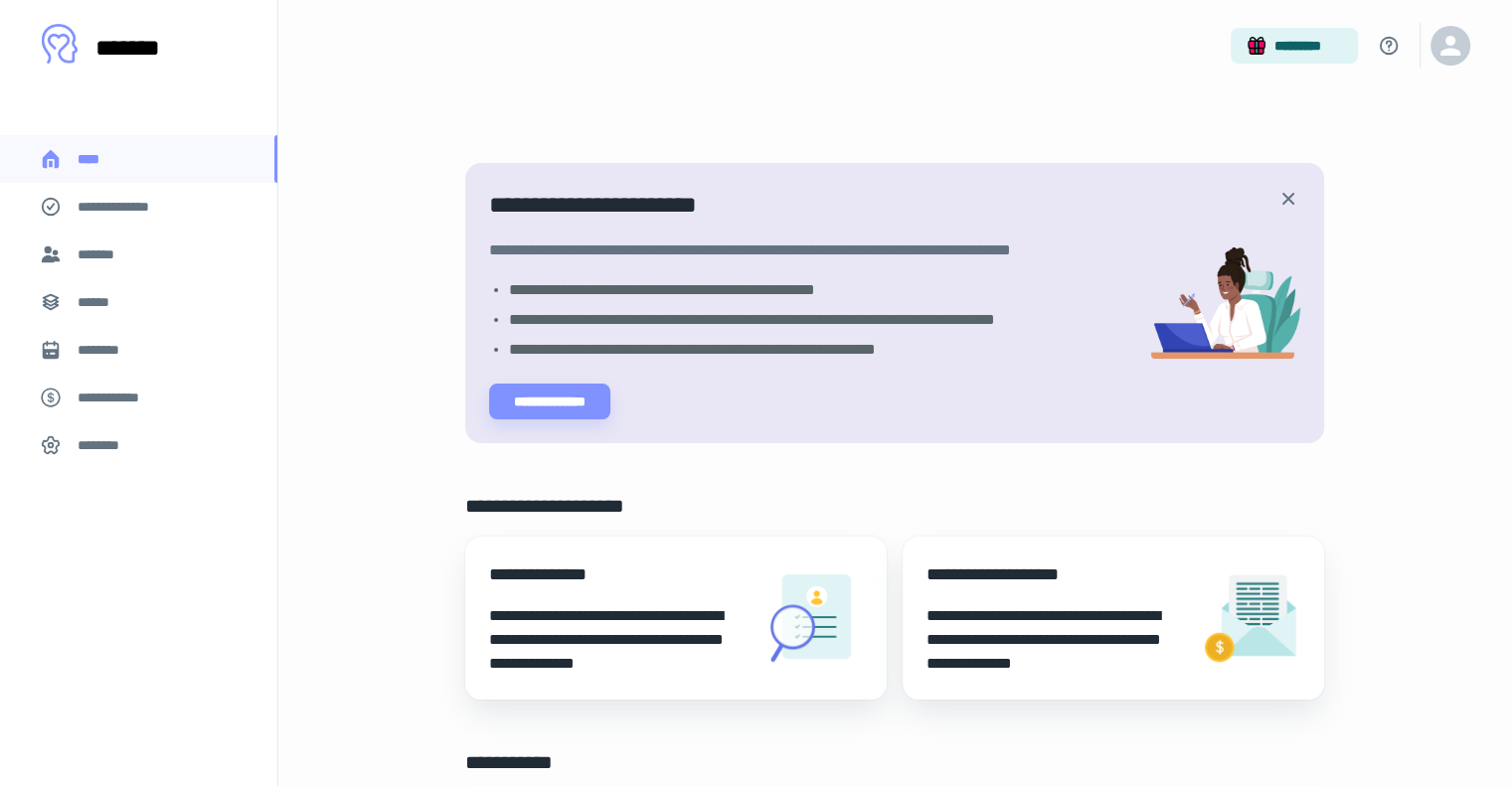 click on "**********" at bounding box center [676, 618] 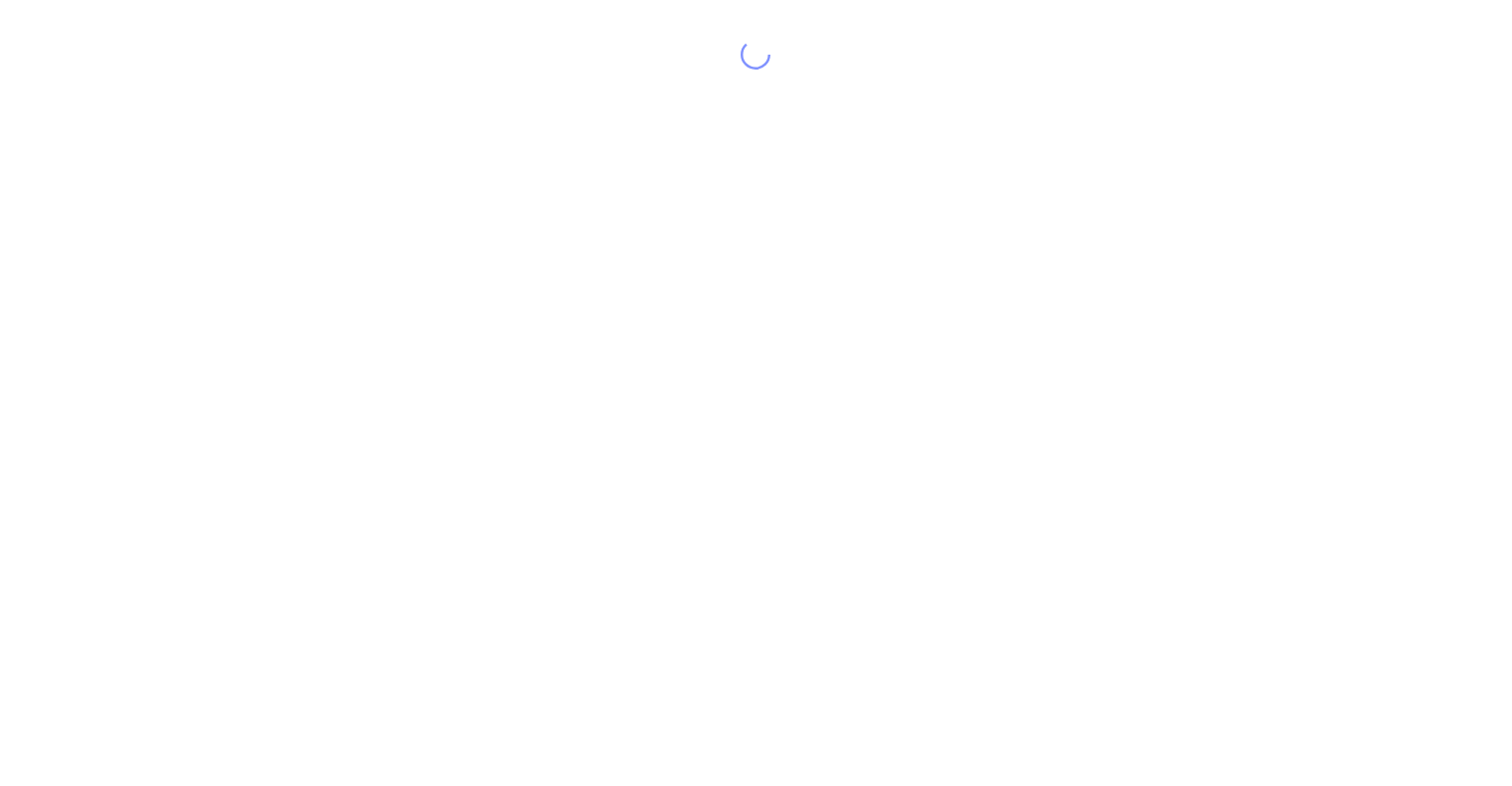 scroll, scrollTop: 0, scrollLeft: 0, axis: both 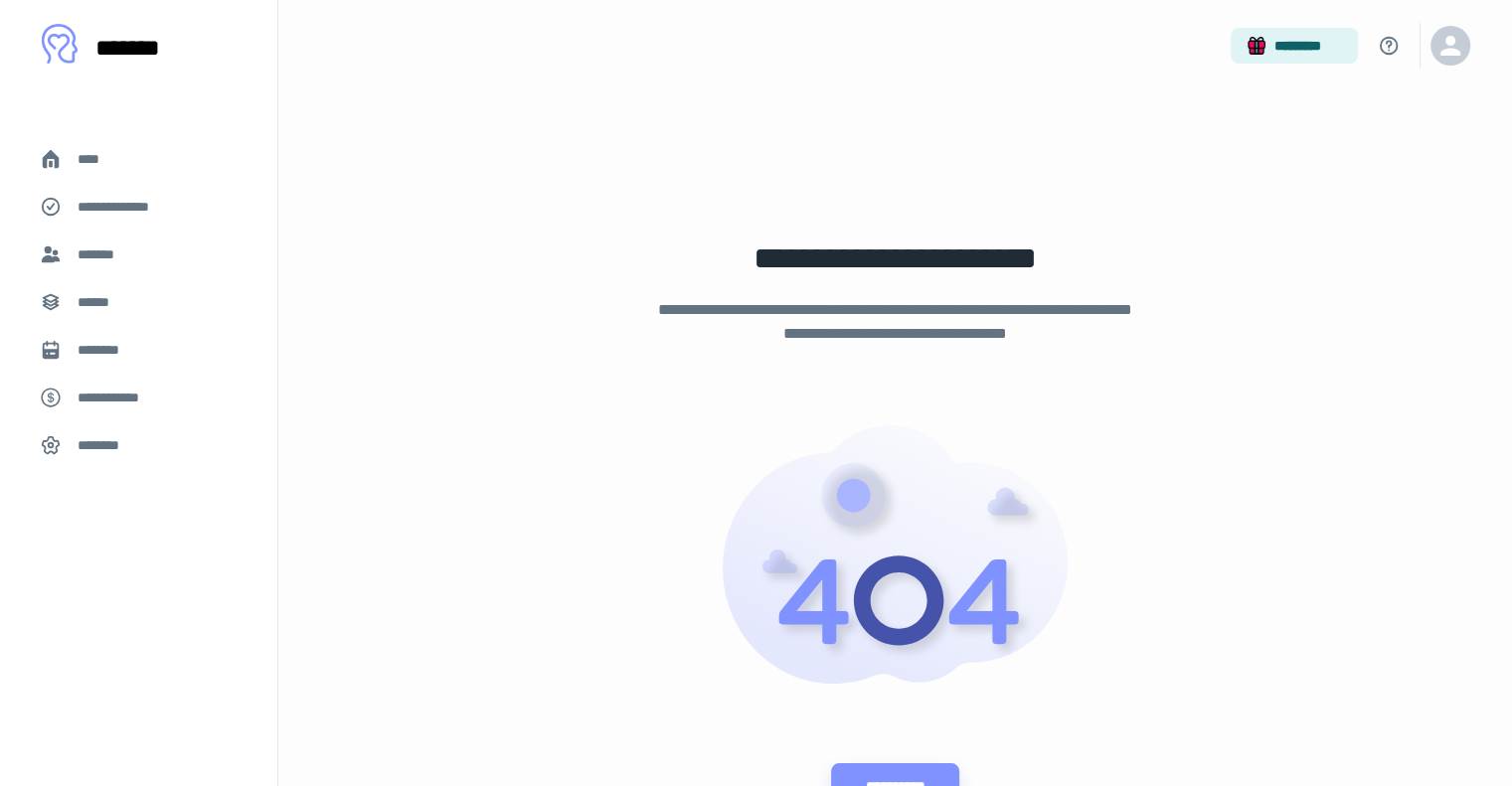 click on "****" at bounding box center [96, 159] 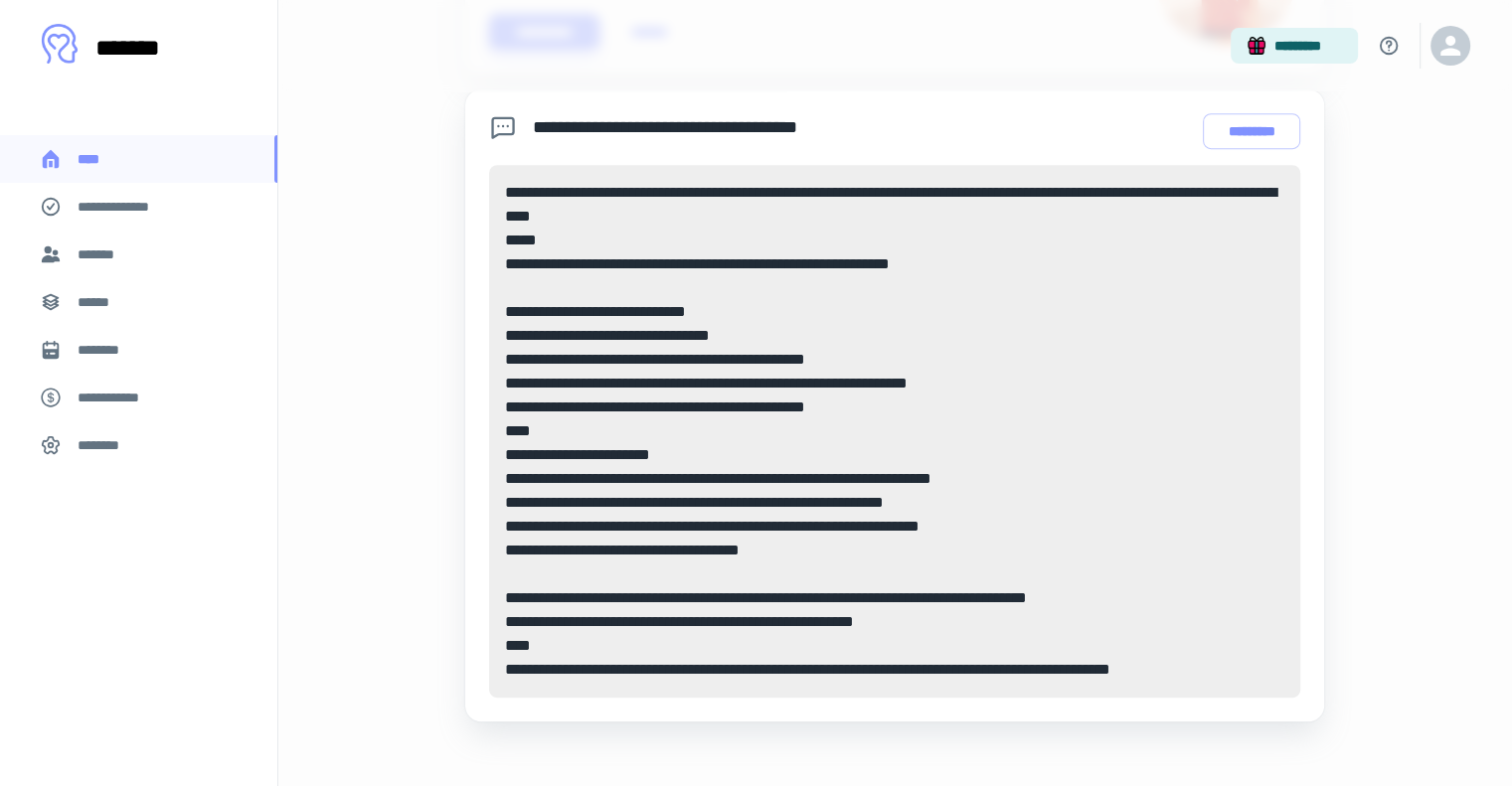 scroll, scrollTop: 933, scrollLeft: 0, axis: vertical 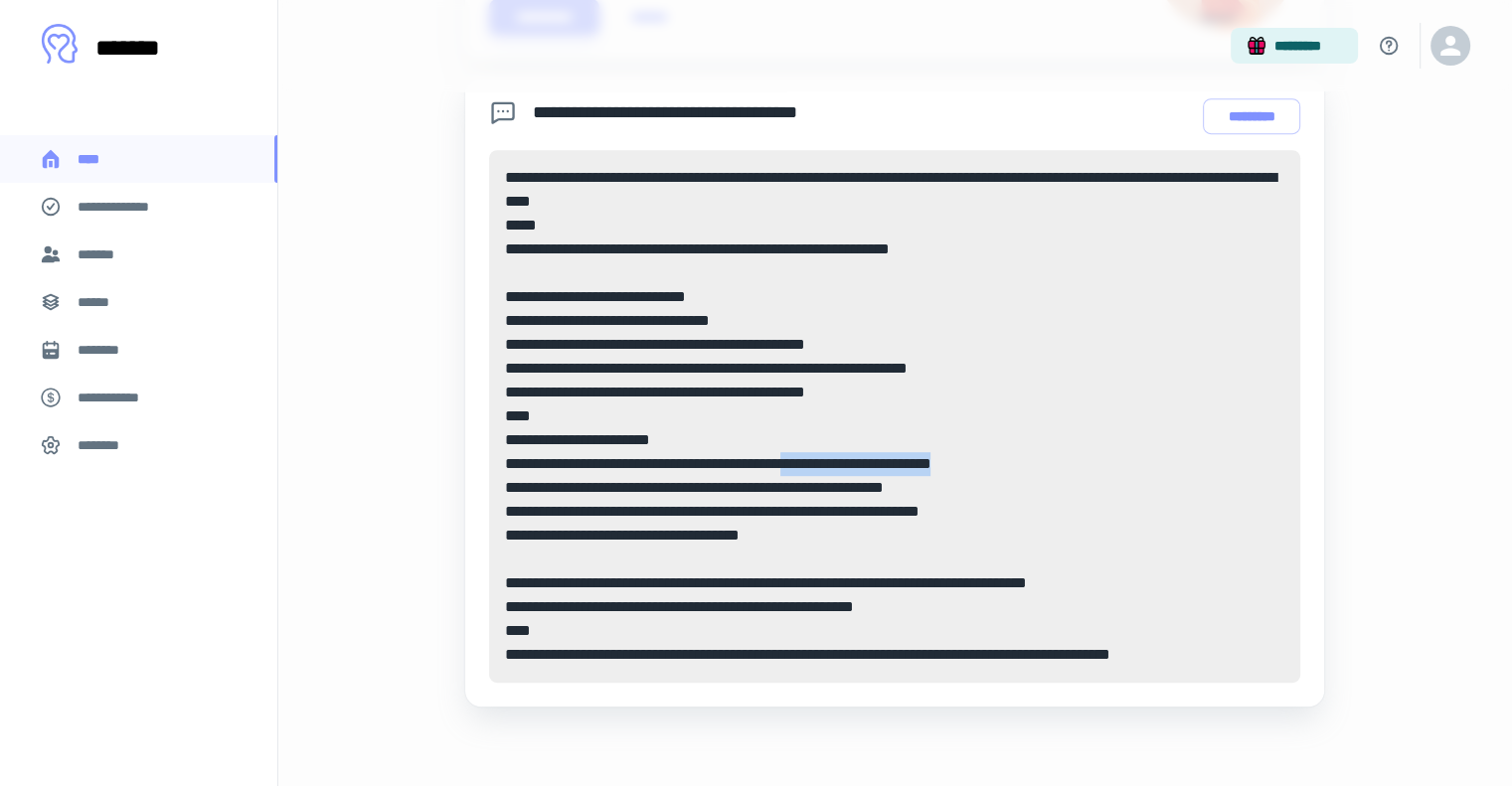 drag, startPoint x: 1002, startPoint y: 466, endPoint x: 814, endPoint y: 472, distance: 188.09572 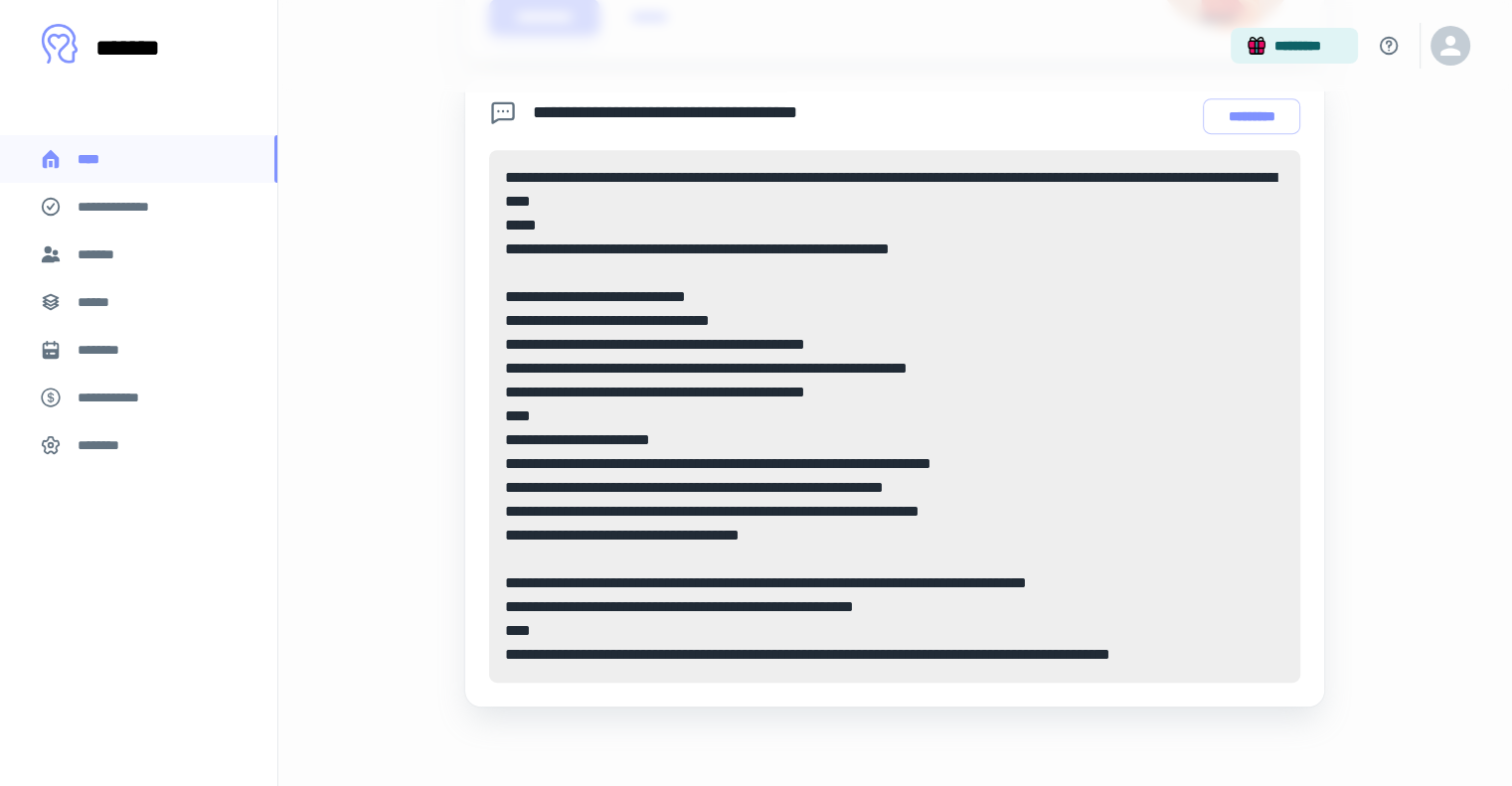 click on "**********" at bounding box center (895, 416) 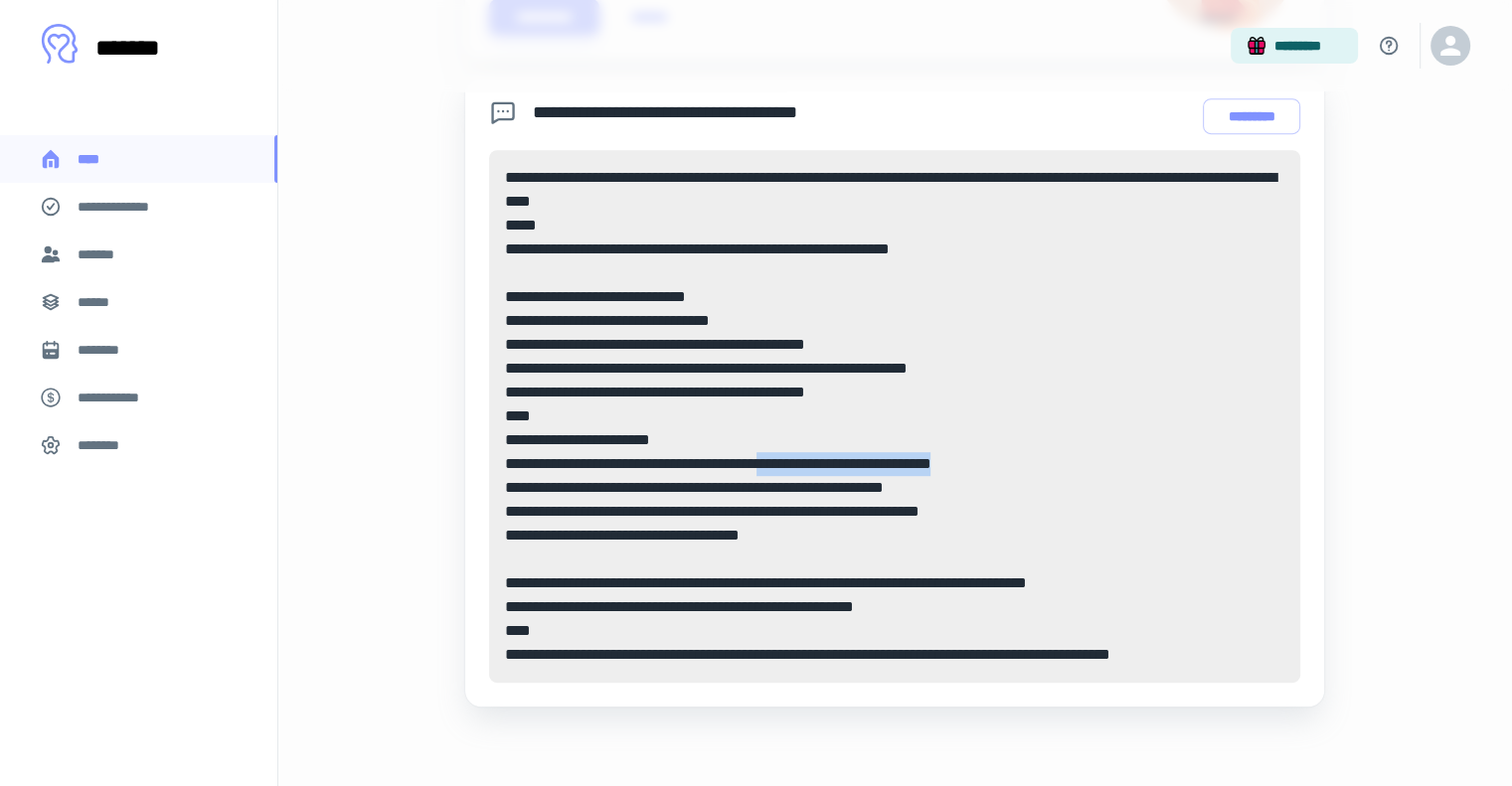 drag, startPoint x: 1004, startPoint y: 464, endPoint x: 780, endPoint y: 460, distance: 224.03571 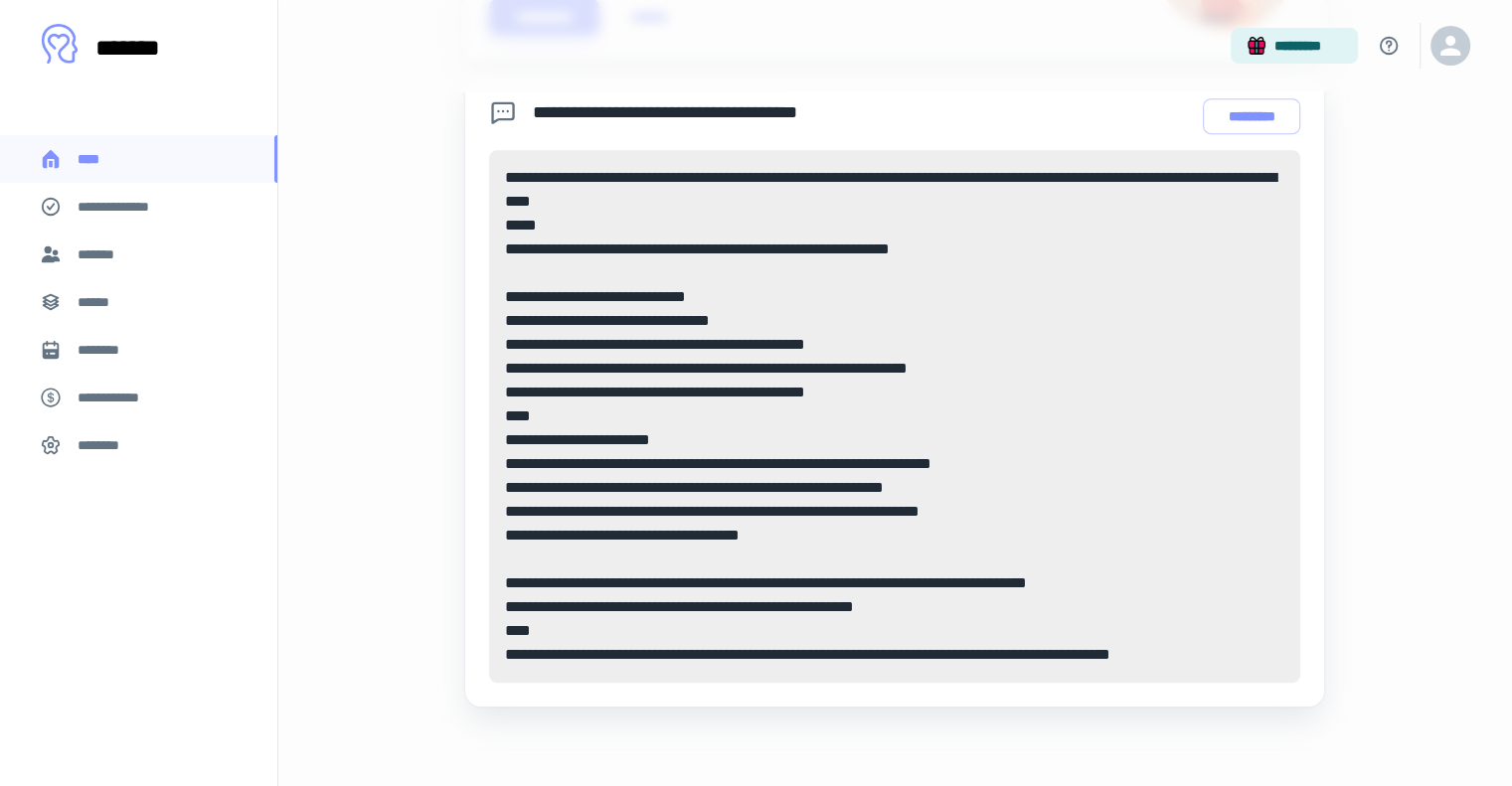 click on "**********" at bounding box center (895, 416) 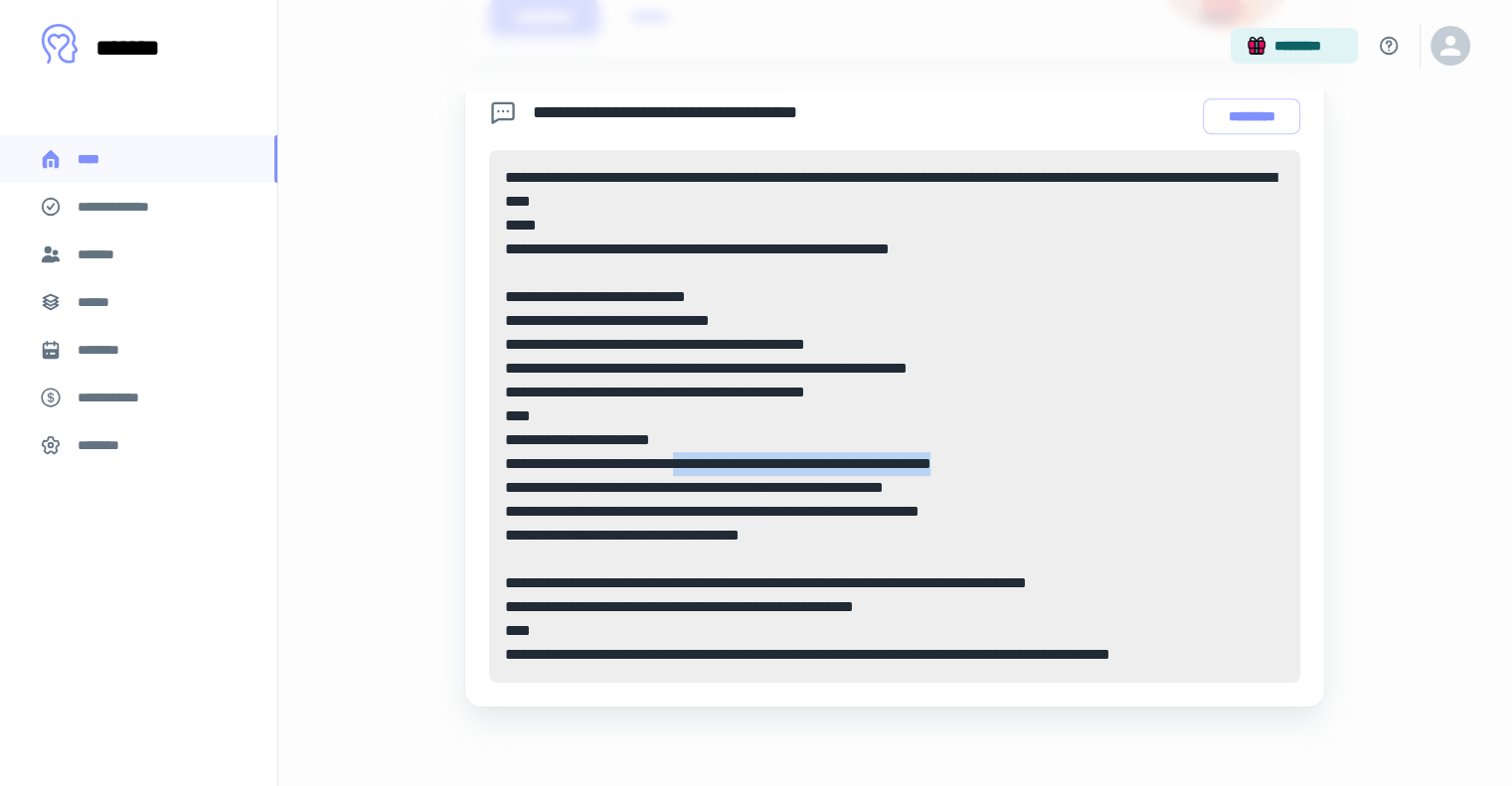 drag, startPoint x: 1007, startPoint y: 465, endPoint x: 673, endPoint y: 460, distance: 334.0374 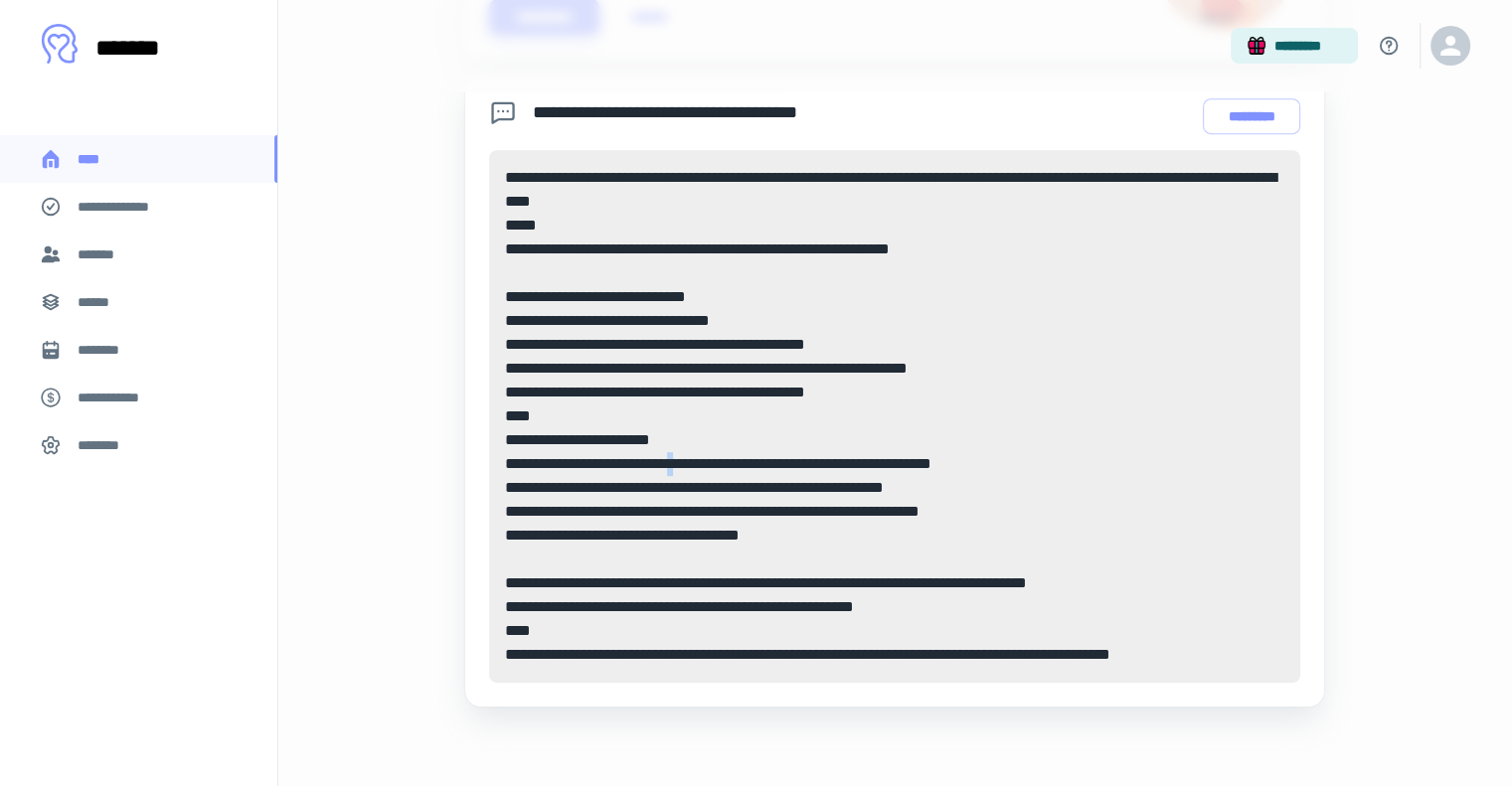 click on "**********" at bounding box center (895, 416) 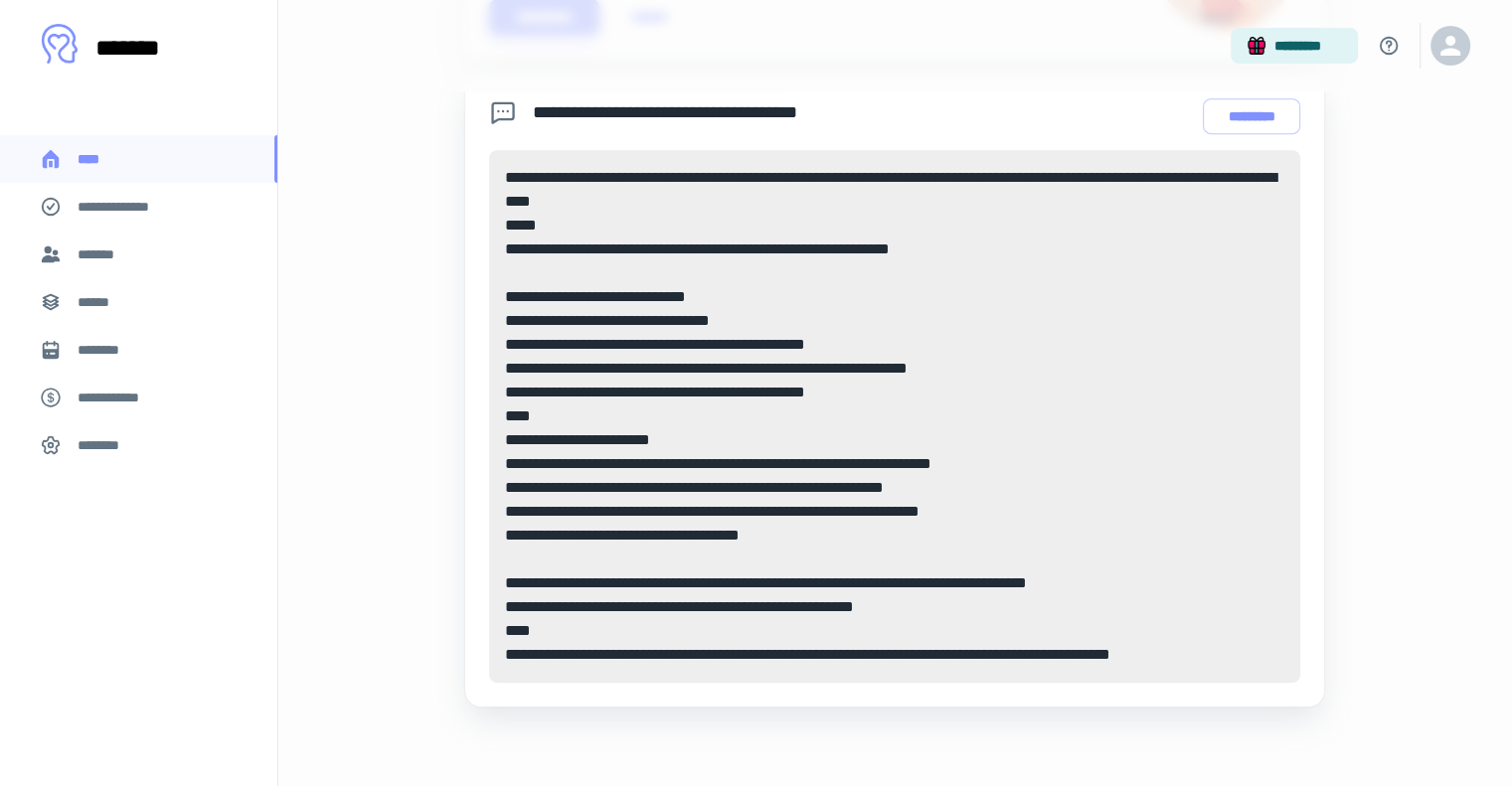 click on "**********" at bounding box center [895, 416] 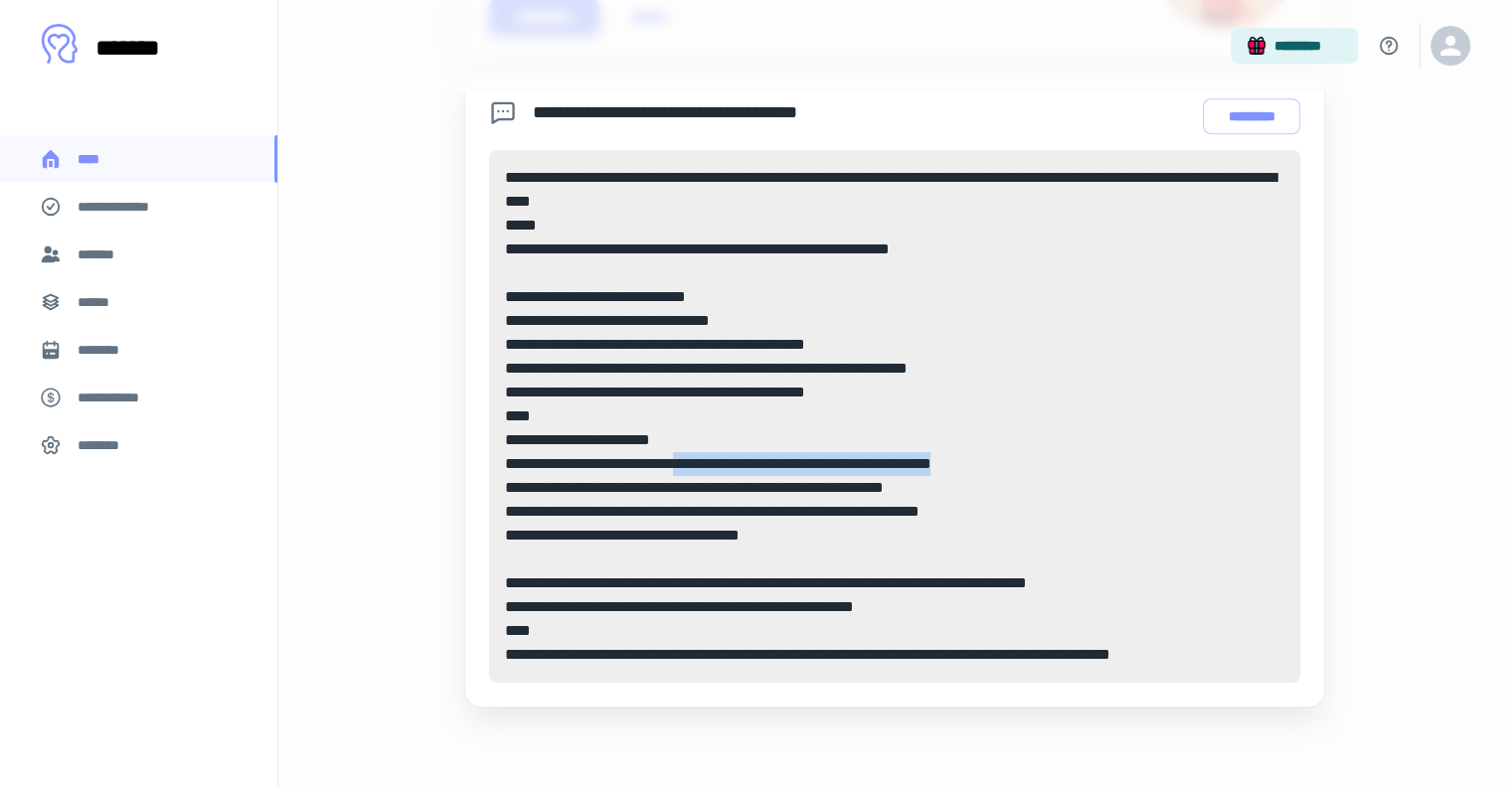drag, startPoint x: 1018, startPoint y: 464, endPoint x: 675, endPoint y: 461, distance: 343.01312 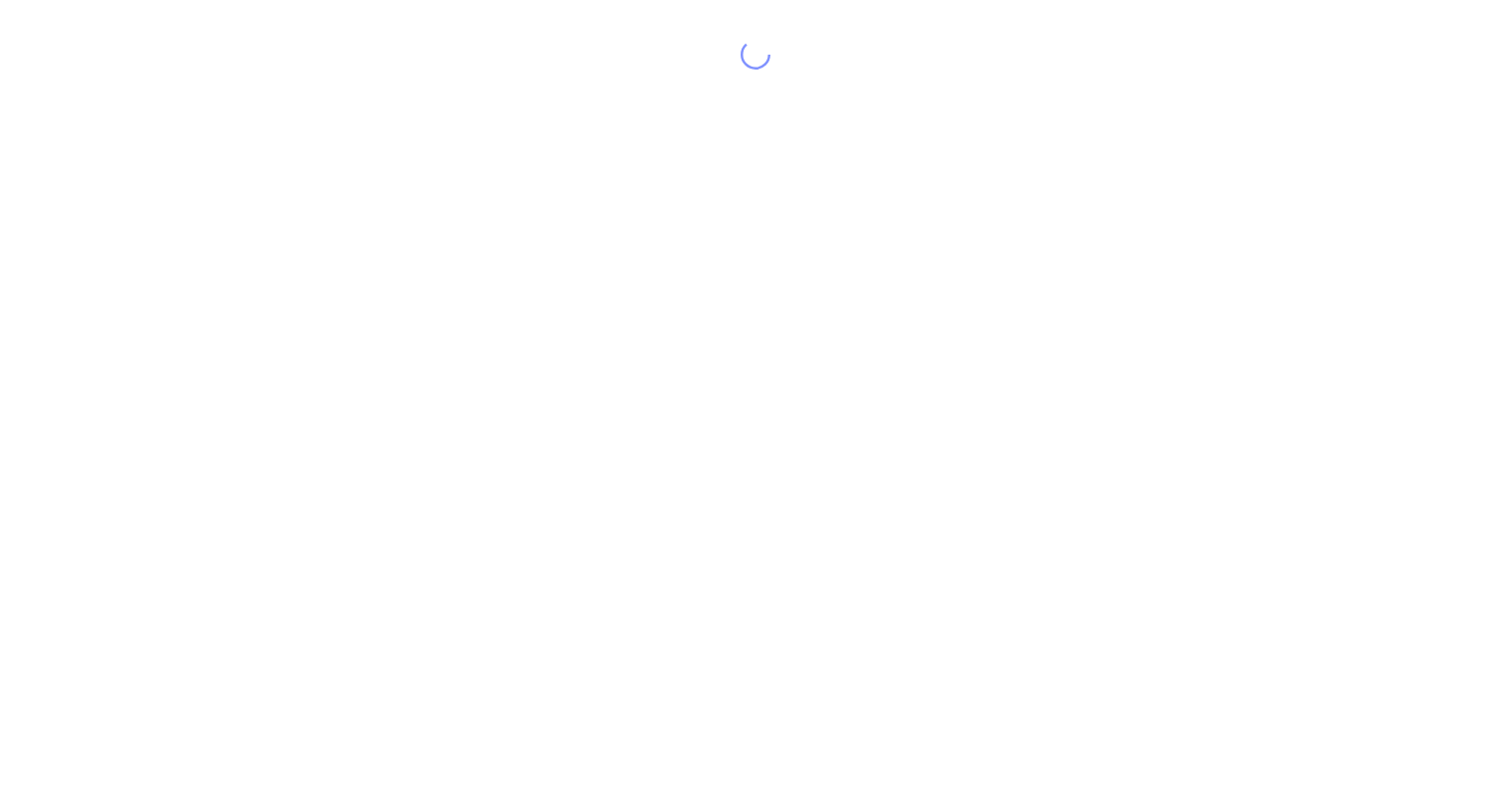 scroll, scrollTop: 0, scrollLeft: 0, axis: both 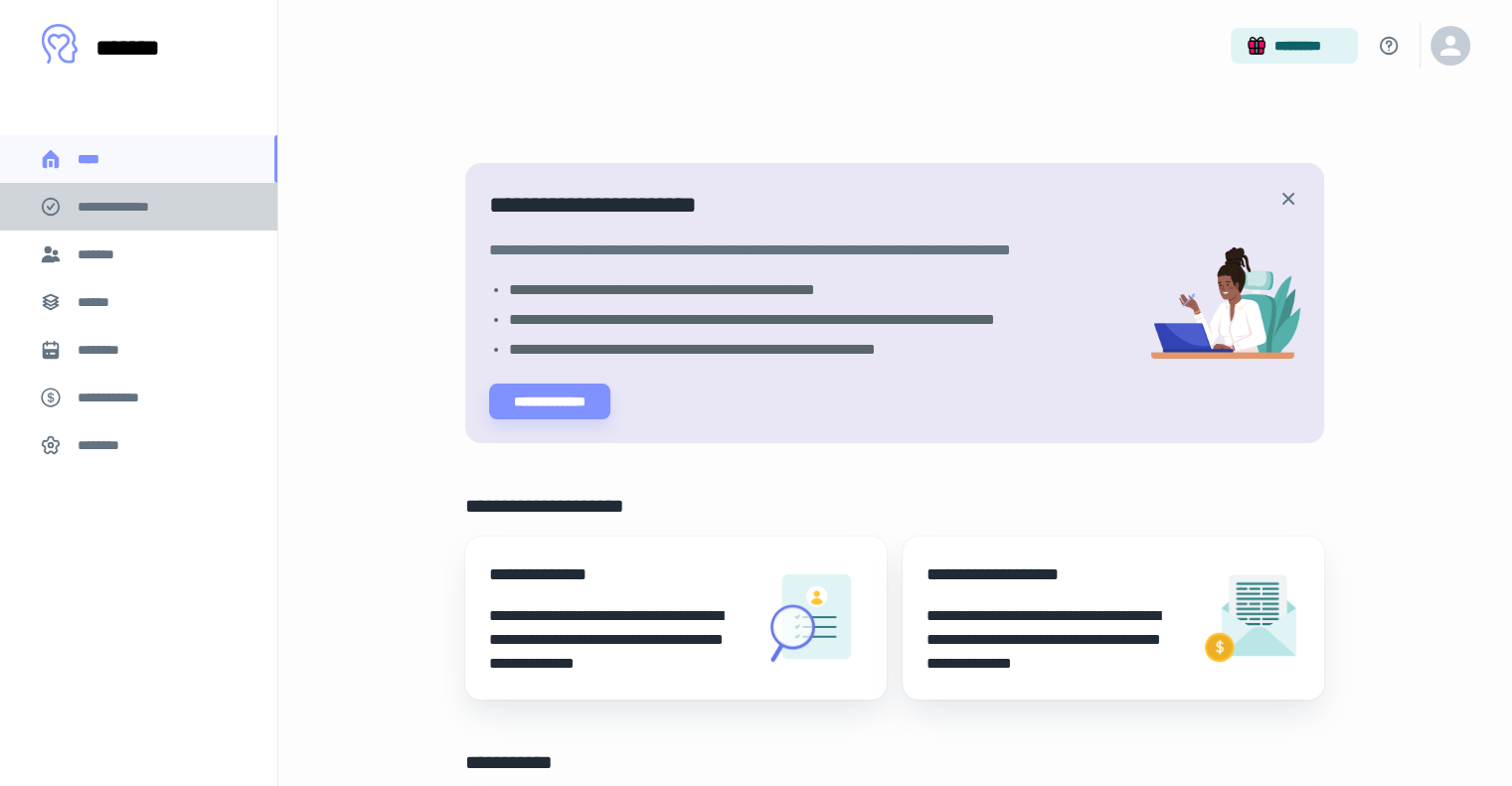 click on "**********" at bounding box center (126, 207) 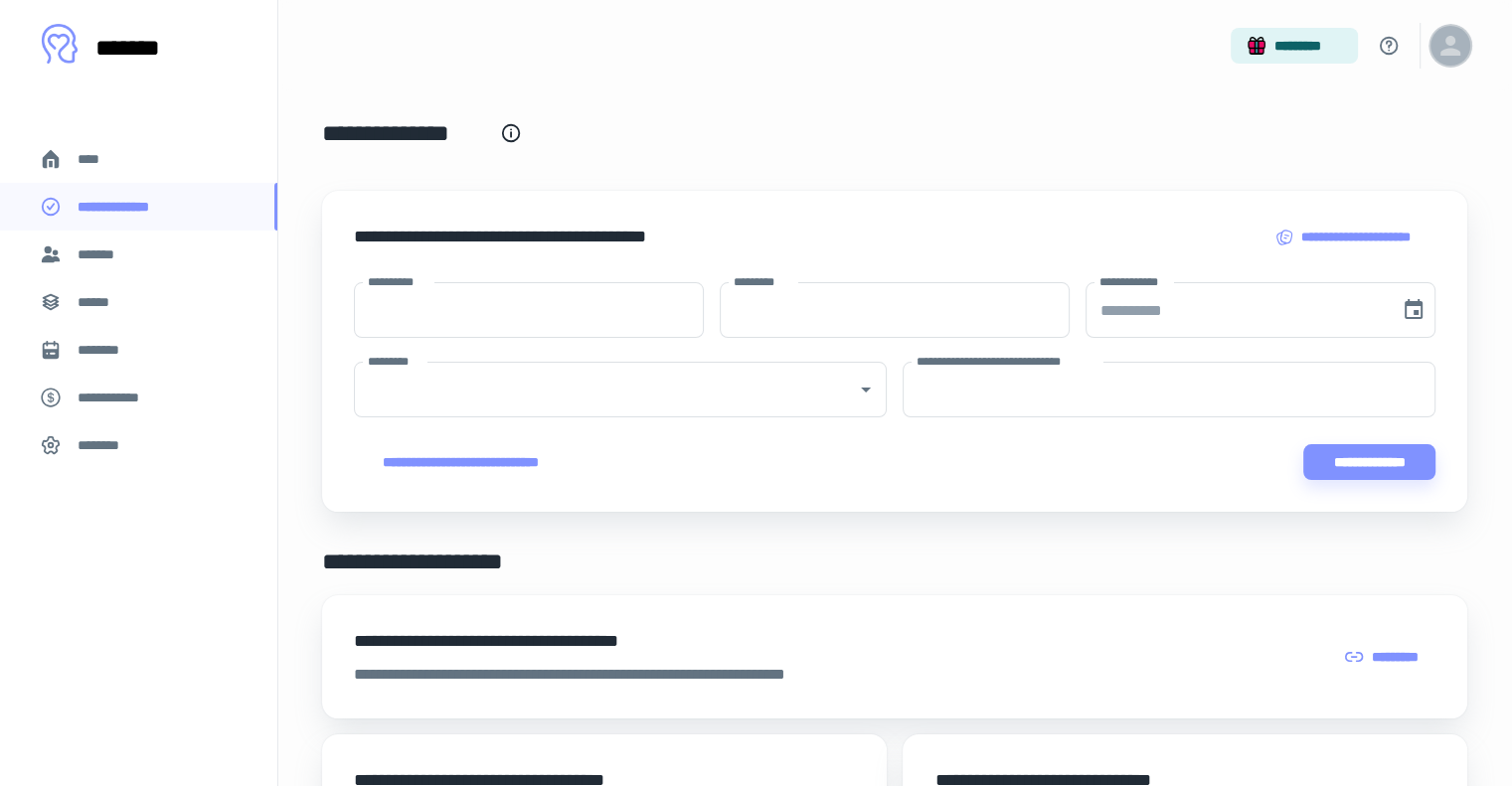 click 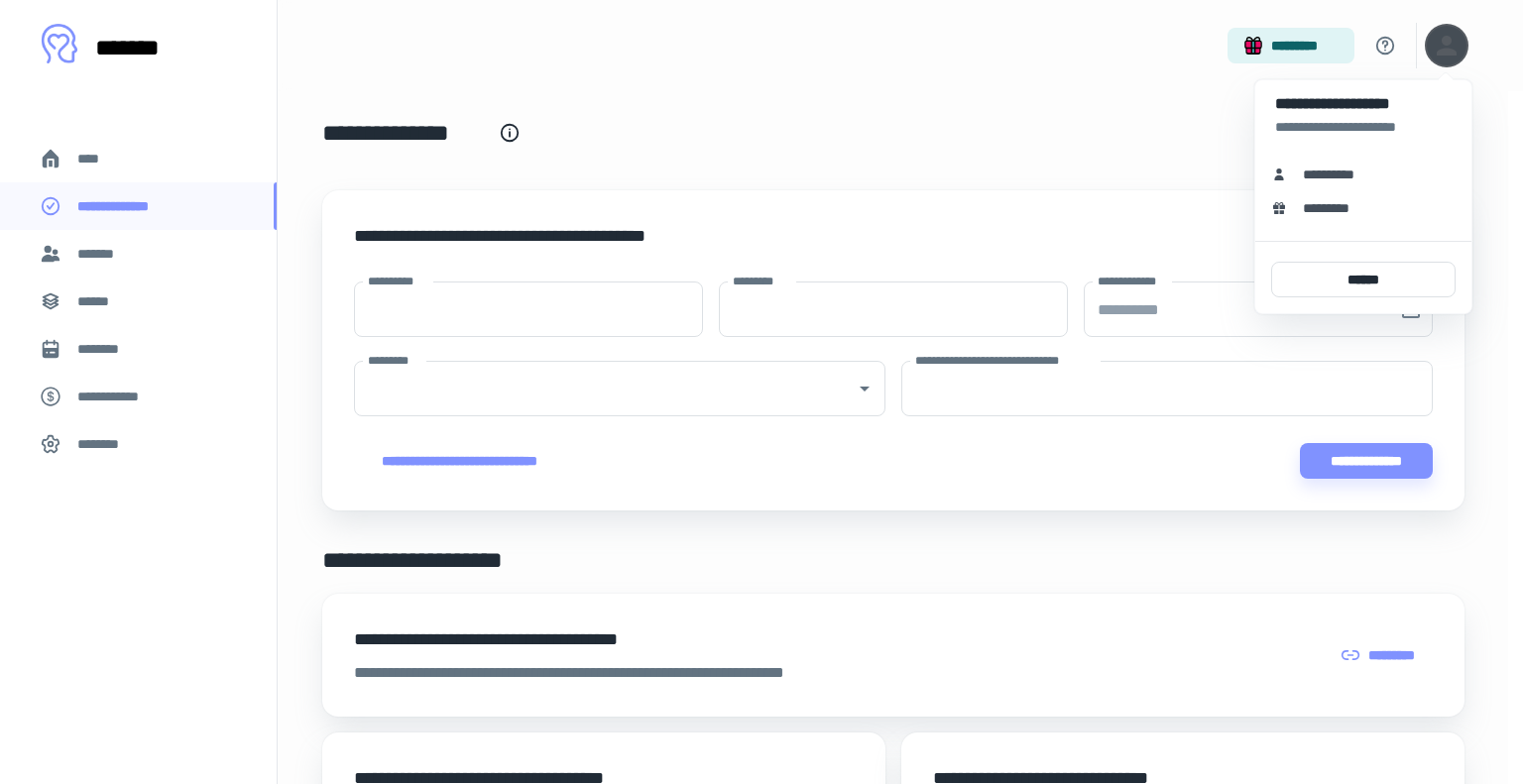 drag, startPoint x: 1366, startPoint y: 499, endPoint x: 1424, endPoint y: 578, distance: 98.0051 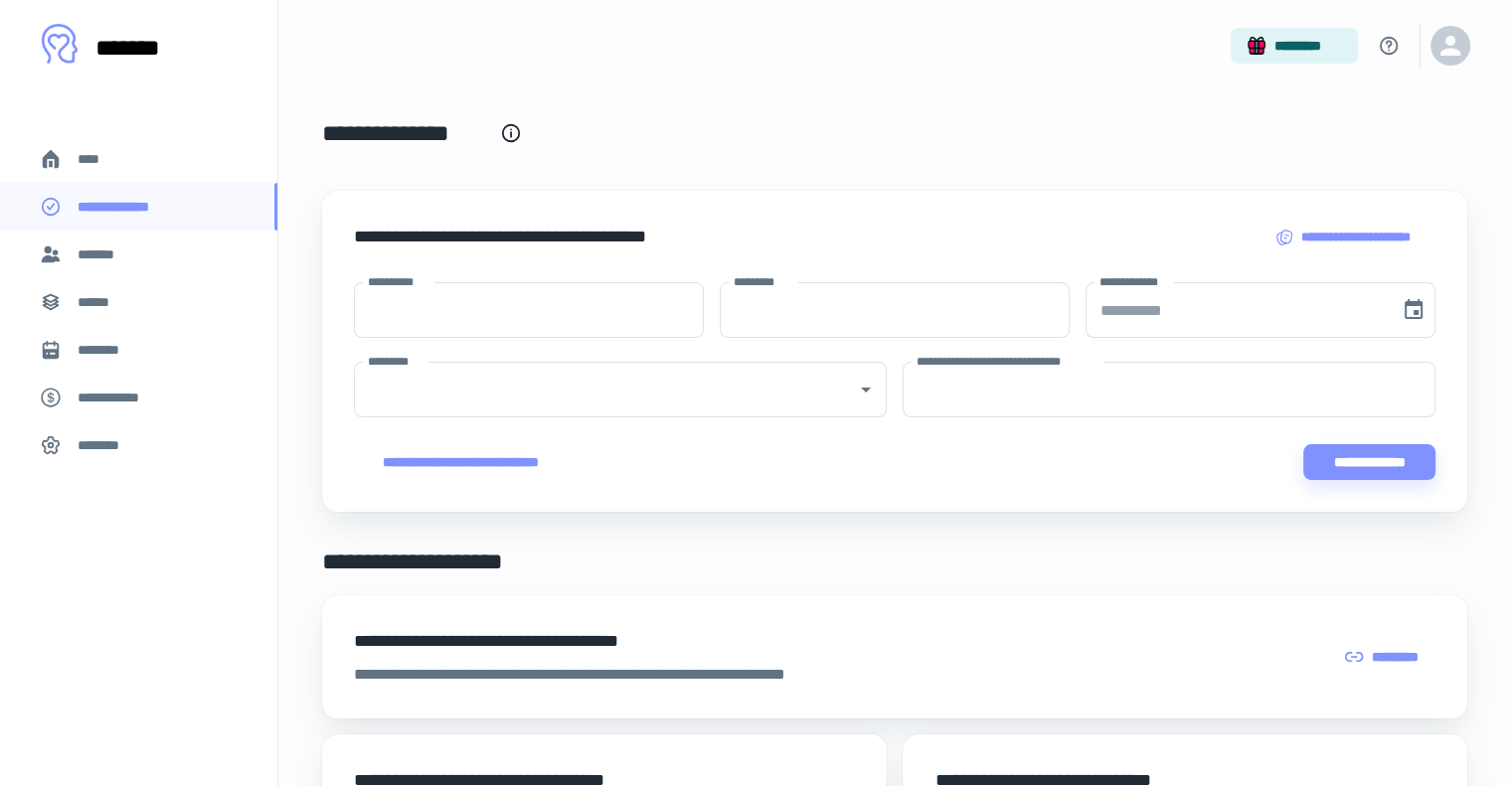 click on "*********" at bounding box center (1384, 657) 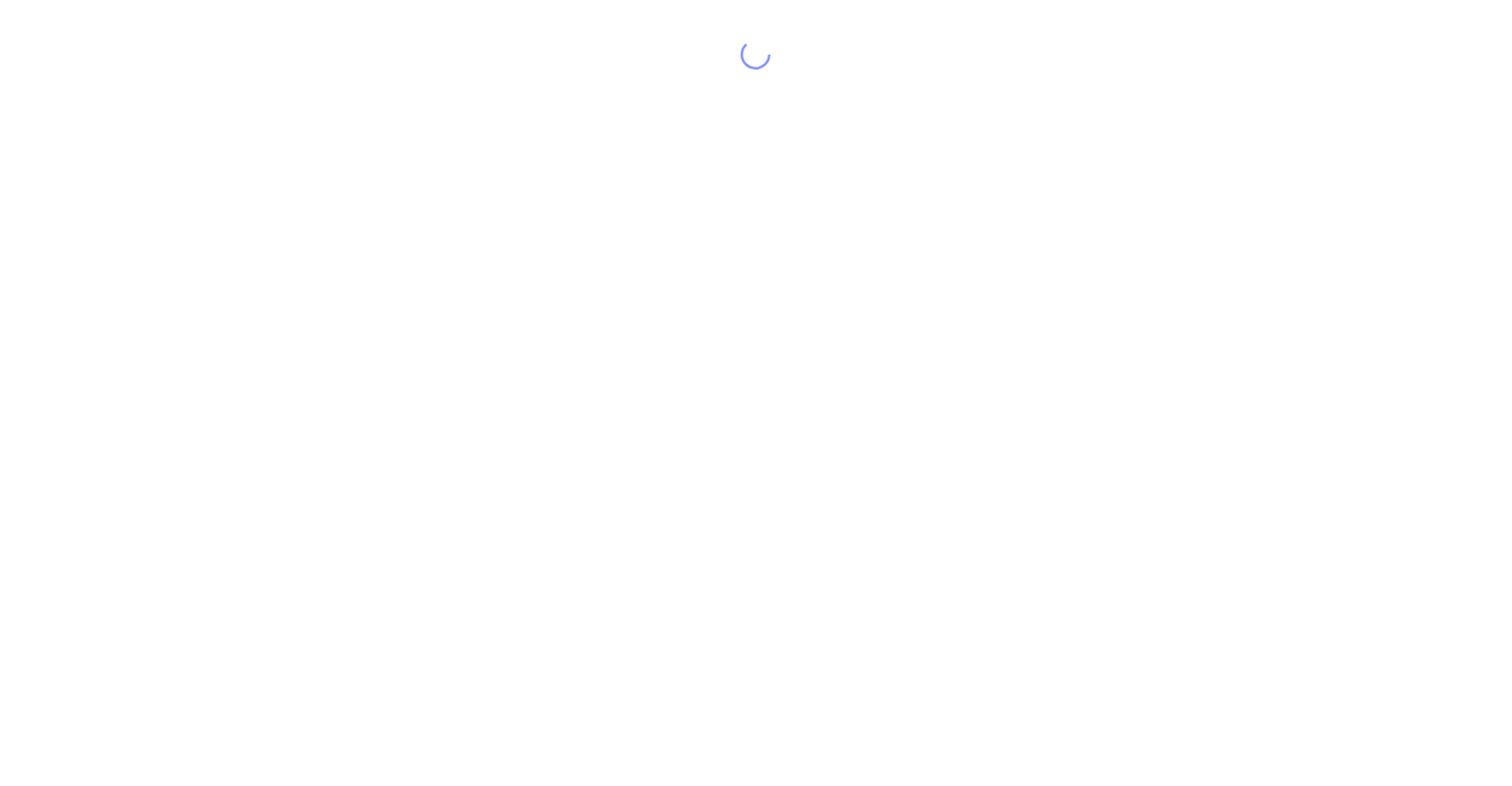 scroll, scrollTop: 0, scrollLeft: 0, axis: both 